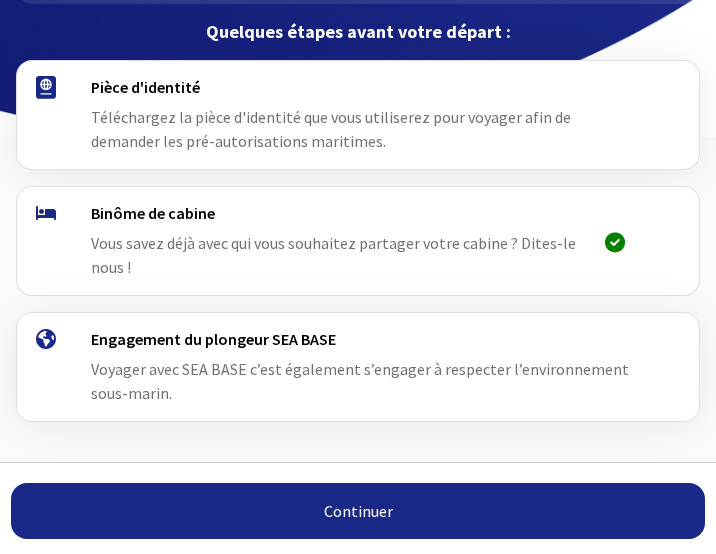 scroll, scrollTop: 245, scrollLeft: 0, axis: vertical 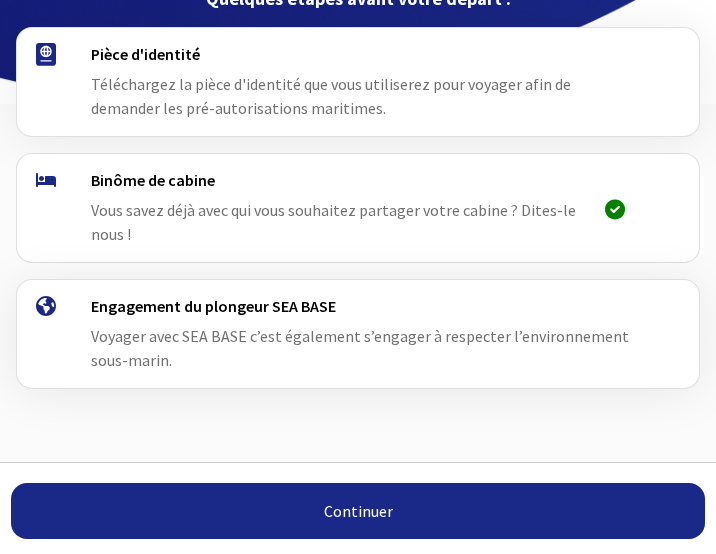 click on "Continuer" at bounding box center (358, 511) 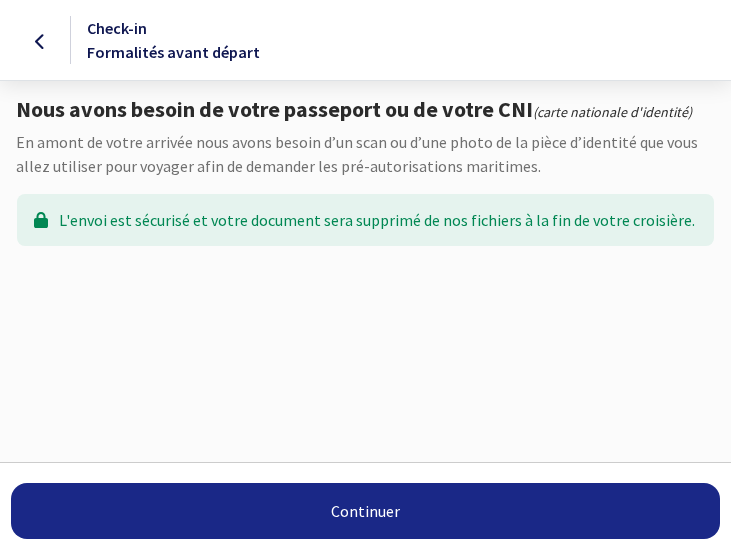 scroll, scrollTop: 0, scrollLeft: 0, axis: both 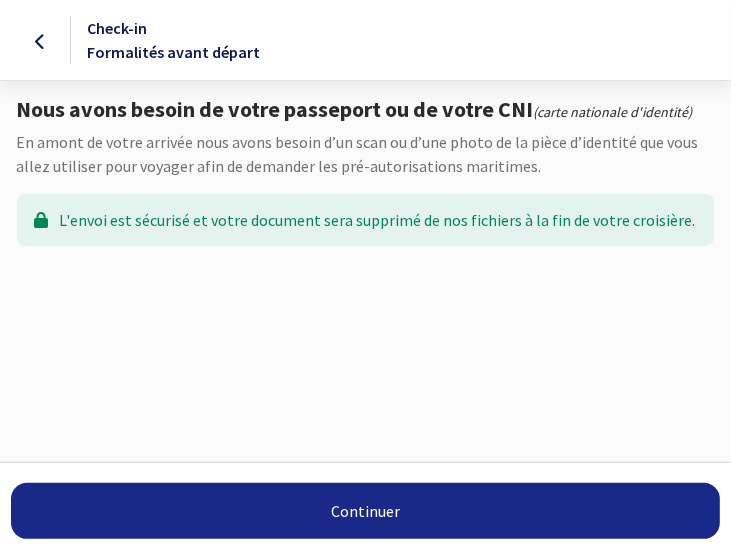click on "Continuer" at bounding box center (365, 511) 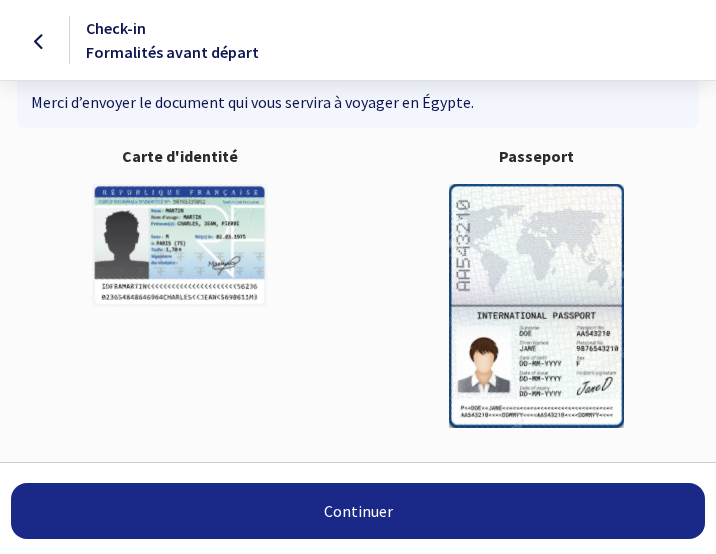 scroll, scrollTop: 226, scrollLeft: 0, axis: vertical 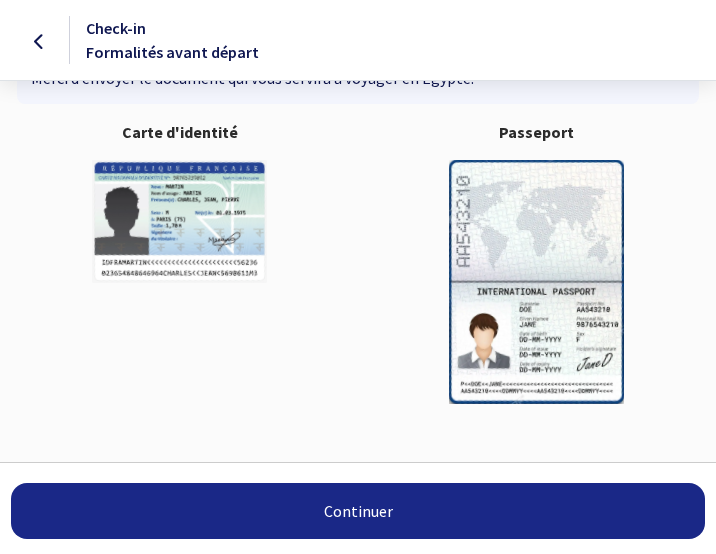click on "Continuer" at bounding box center [358, 511] 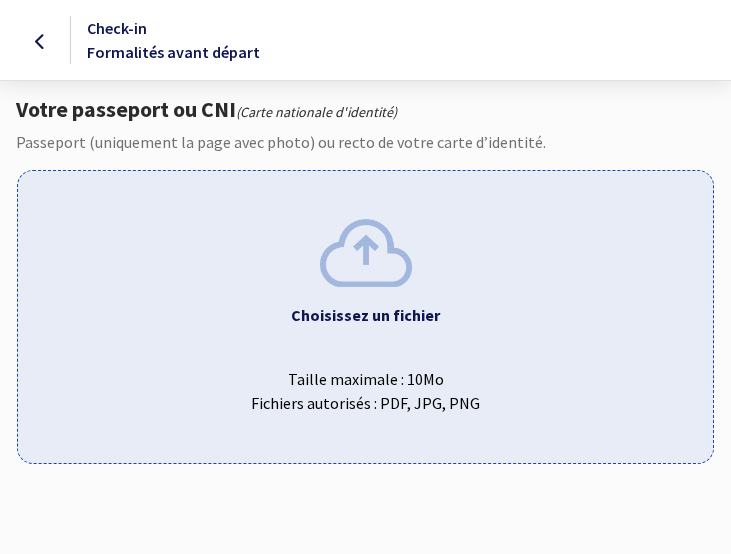 scroll, scrollTop: 0, scrollLeft: 0, axis: both 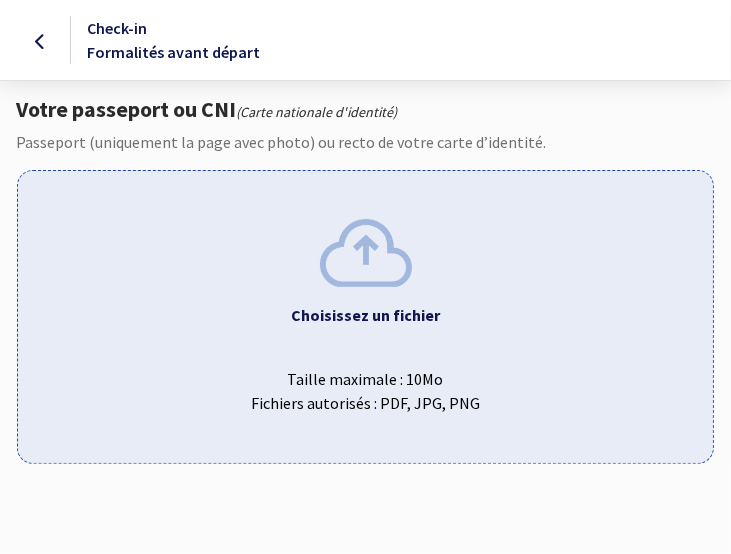 click at bounding box center (366, 252) 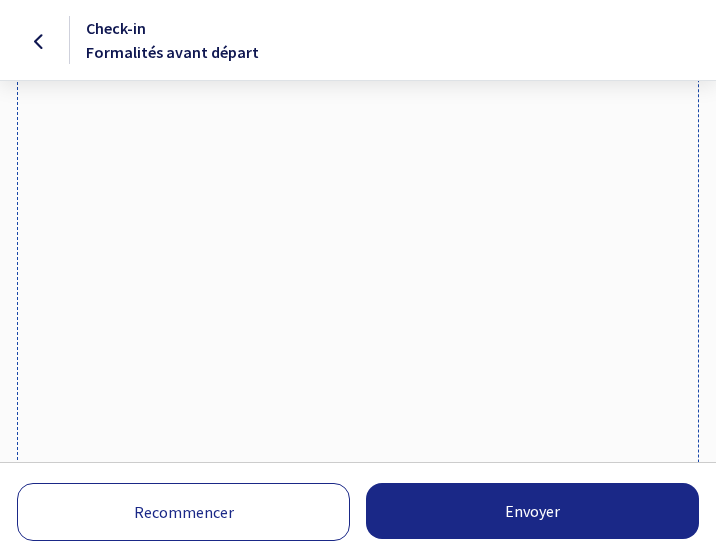scroll, scrollTop: 300, scrollLeft: 0, axis: vertical 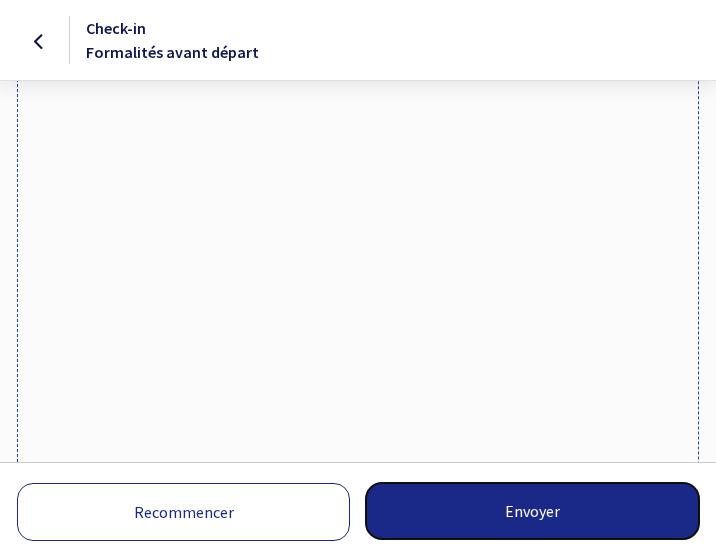 click on "Envoyer" at bounding box center [532, 511] 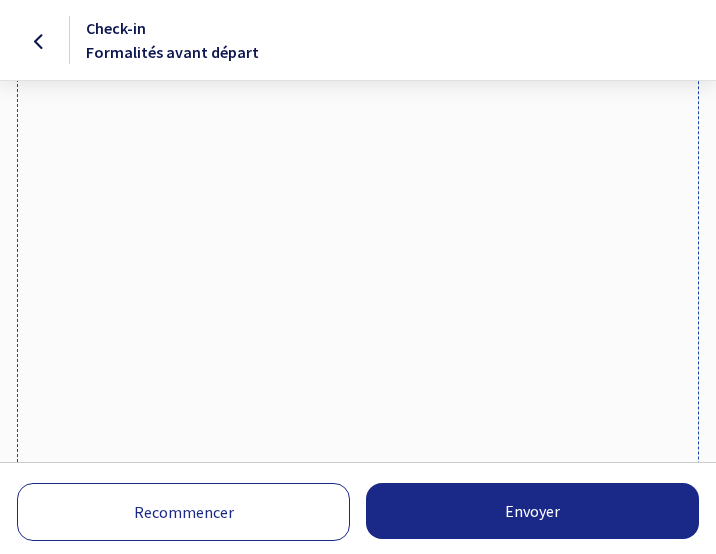scroll, scrollTop: 520, scrollLeft: 0, axis: vertical 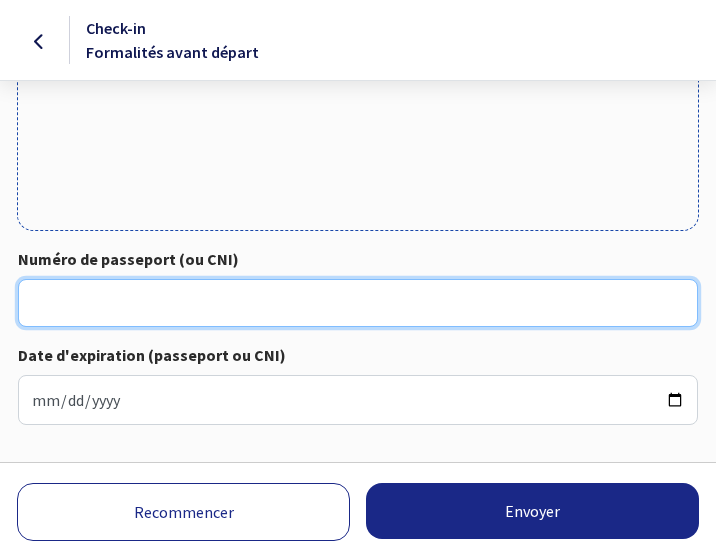 click on "Numéro de passeport (ou CNI)" at bounding box center [358, 303] 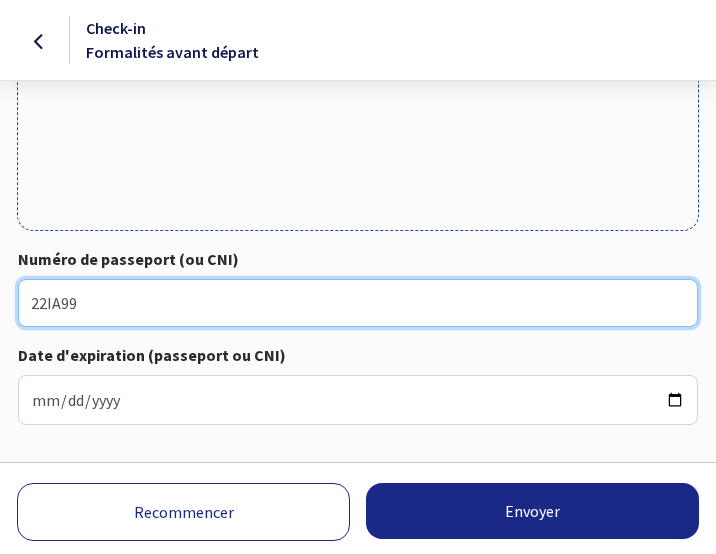 type on "22IA99870" 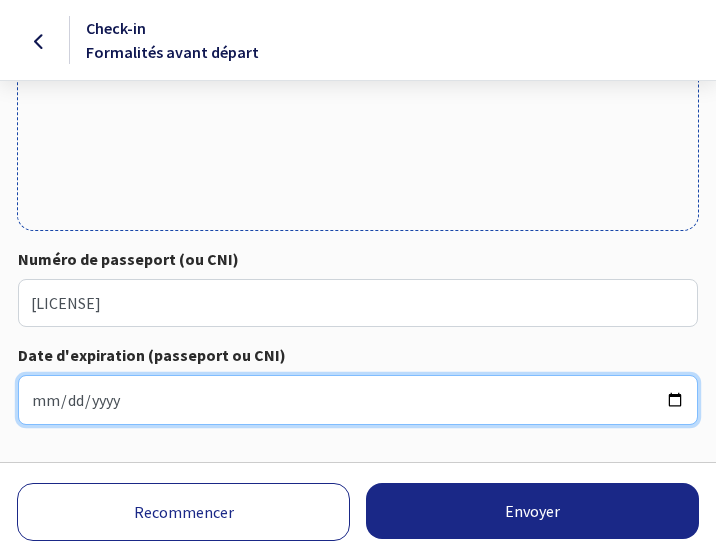 click on "Date d'expiration (passeport ou CNI)" at bounding box center (358, 400) 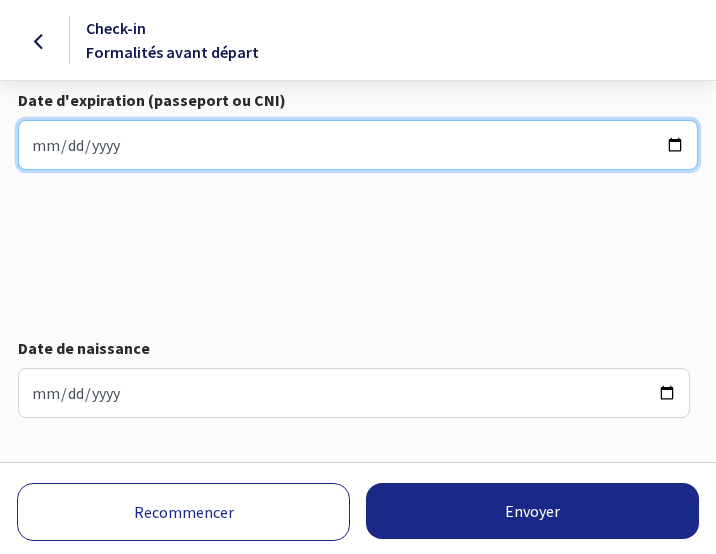 scroll, scrollTop: 1032, scrollLeft: 0, axis: vertical 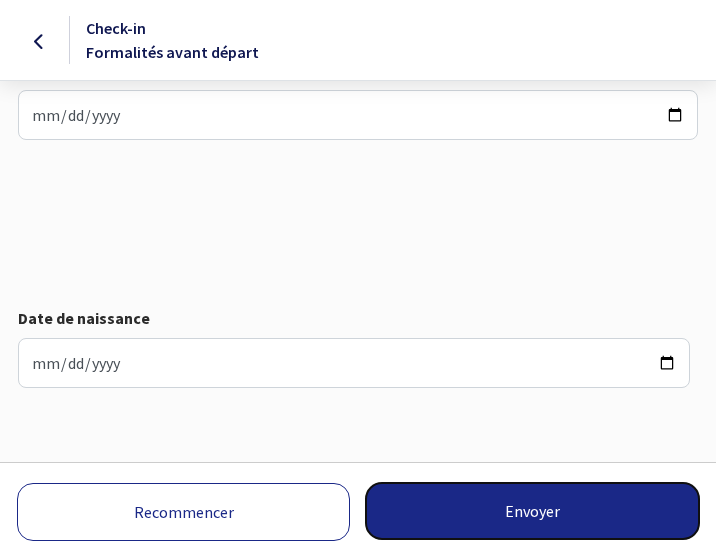 click on "Envoyer" at bounding box center [532, 511] 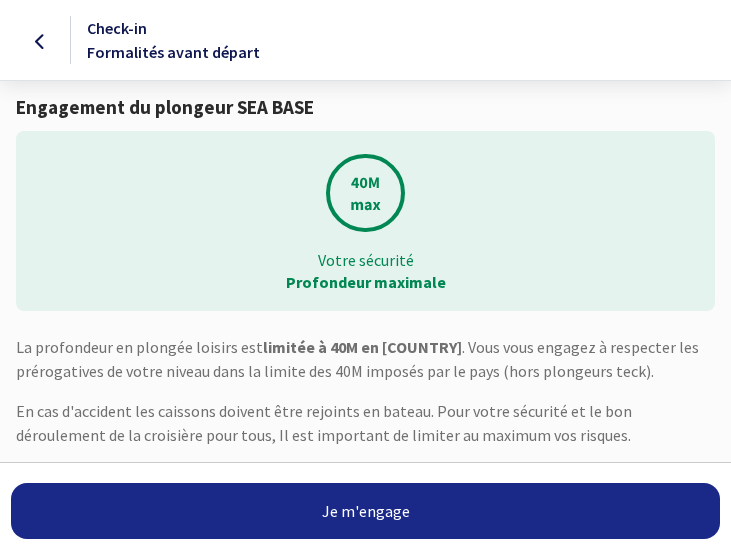 scroll, scrollTop: 0, scrollLeft: 0, axis: both 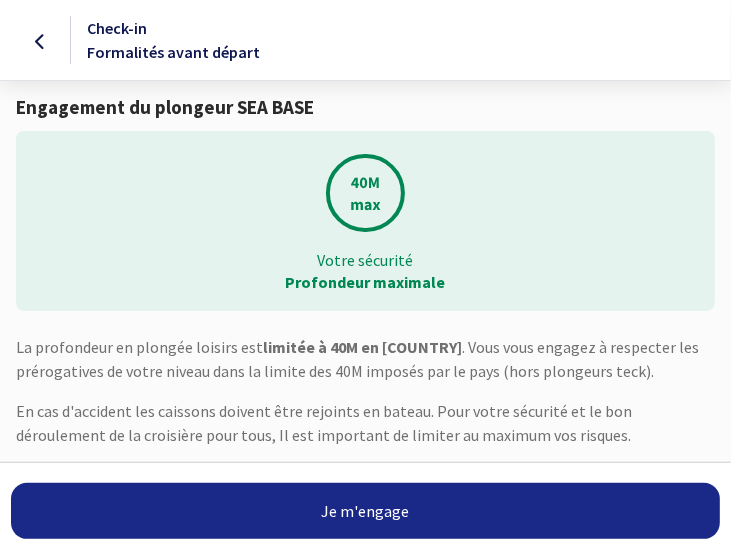 click on "Je m'engage" at bounding box center [365, 511] 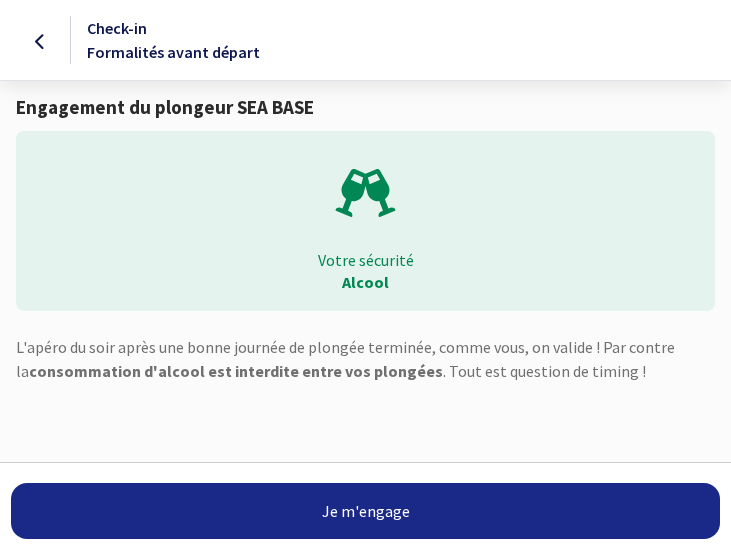 scroll, scrollTop: 0, scrollLeft: 0, axis: both 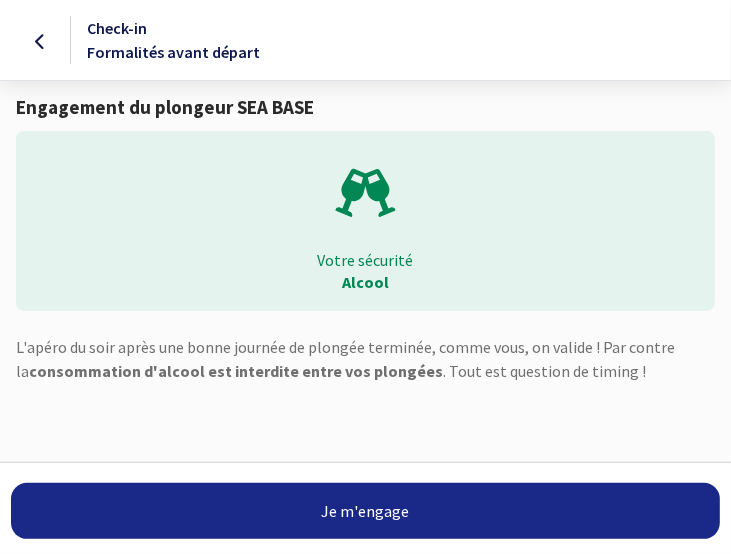 click on "Je m'engage" at bounding box center (365, 511) 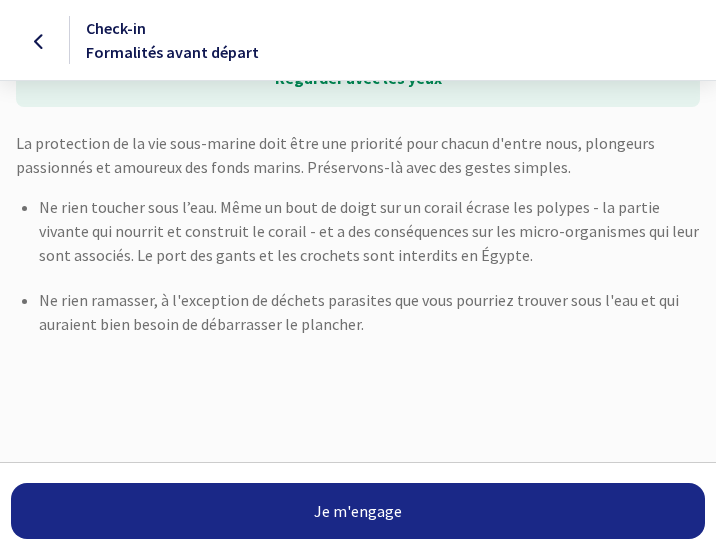 scroll, scrollTop: 205, scrollLeft: 0, axis: vertical 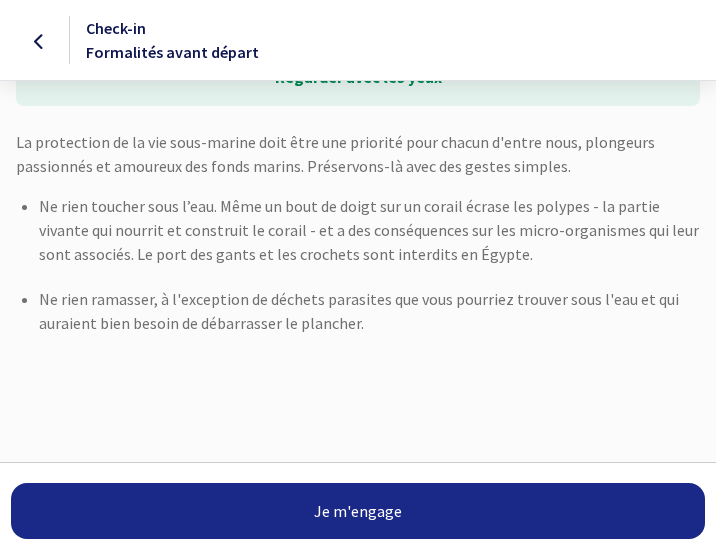 click on "Je m'engage" at bounding box center (358, 511) 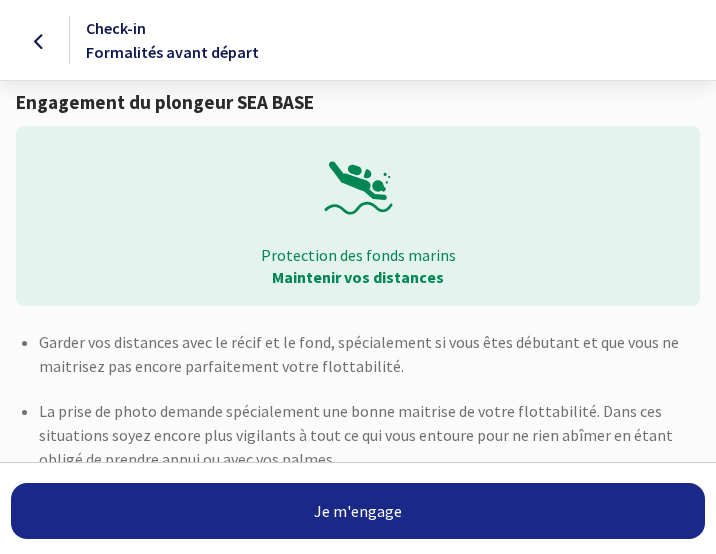 scroll, scrollTop: 7, scrollLeft: 0, axis: vertical 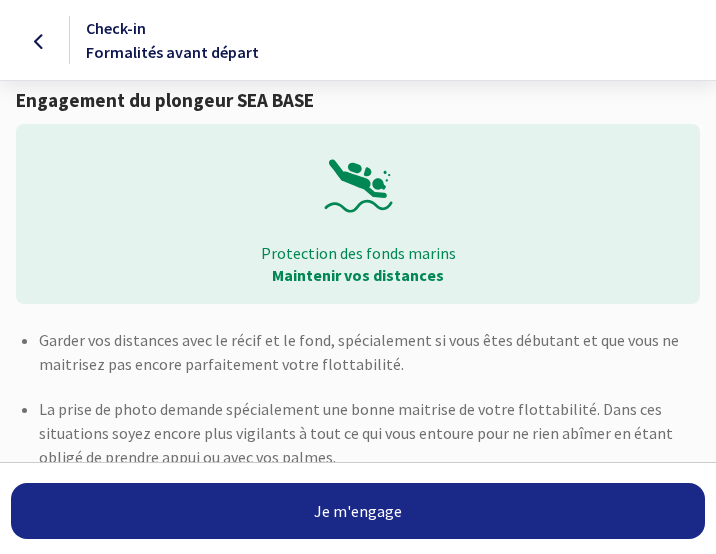 click on "Je m'engage" at bounding box center [358, 511] 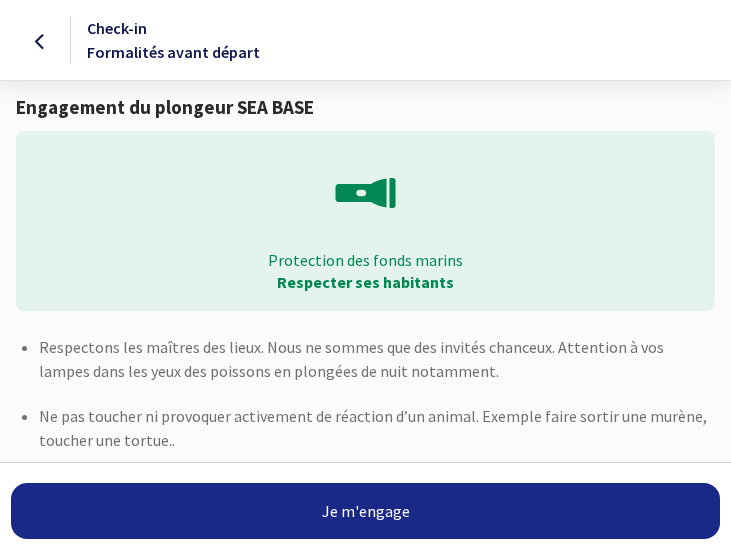 scroll, scrollTop: 0, scrollLeft: 0, axis: both 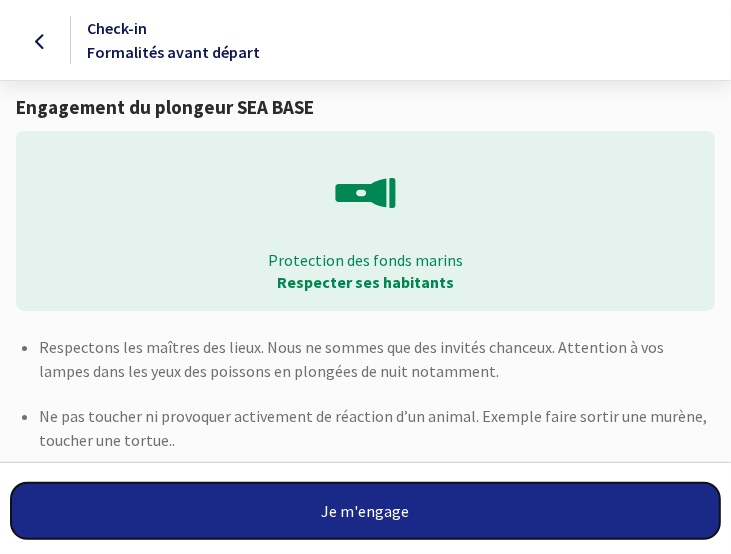 click on "Je m'engage" at bounding box center [365, 511] 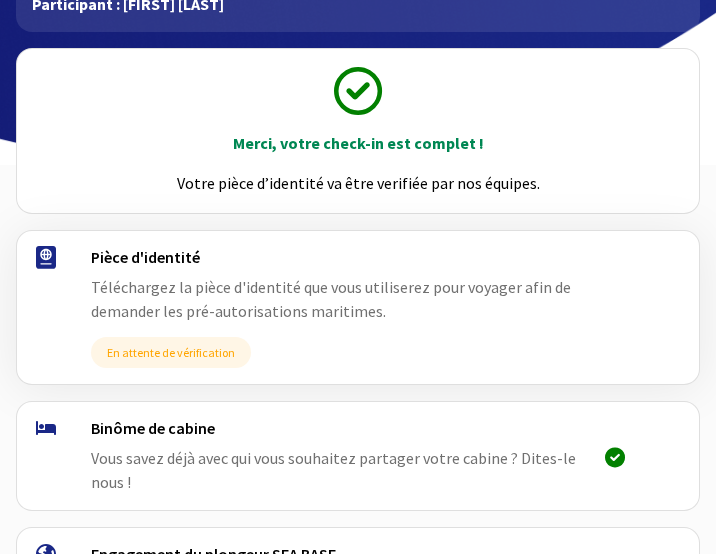 scroll, scrollTop: 131, scrollLeft: 0, axis: vertical 